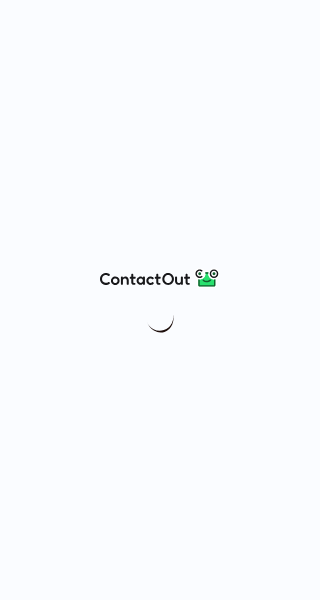 scroll, scrollTop: 0, scrollLeft: 0, axis: both 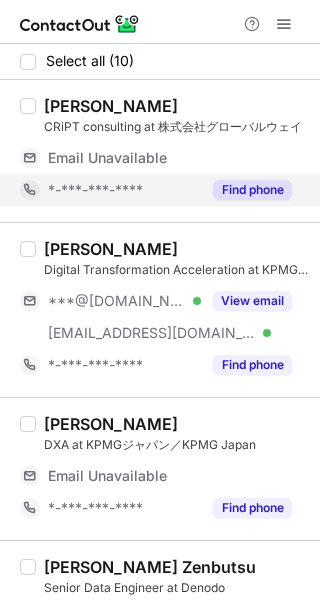 click on "Find phone" at bounding box center [252, 190] 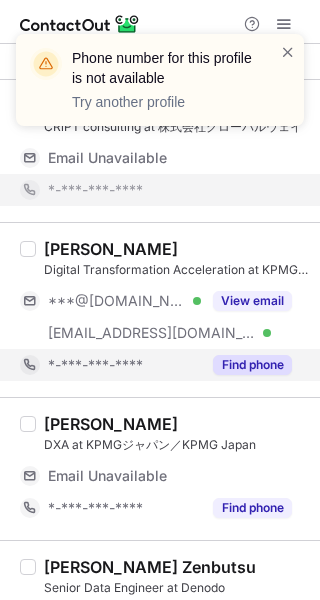 click on "Find phone" at bounding box center (252, 365) 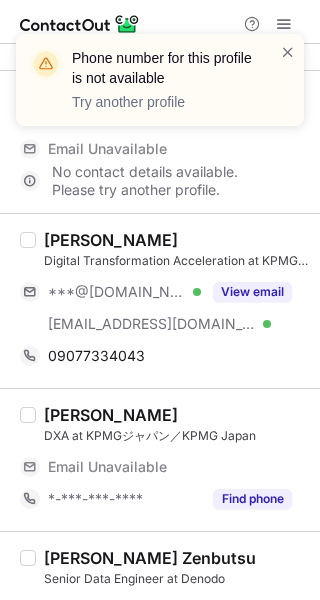 scroll, scrollTop: 0, scrollLeft: 0, axis: both 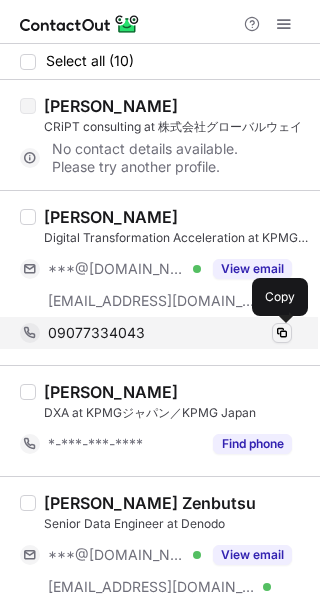 click at bounding box center [282, 333] 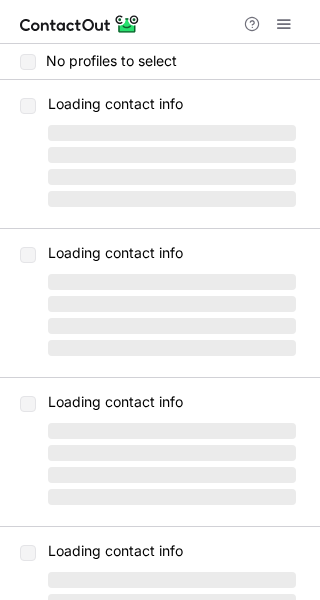 scroll, scrollTop: 0, scrollLeft: 0, axis: both 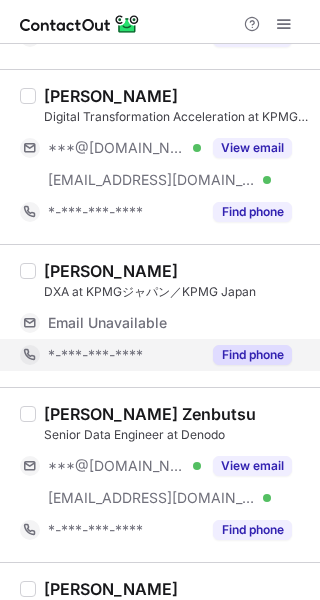 click on "Find phone" at bounding box center [246, 355] 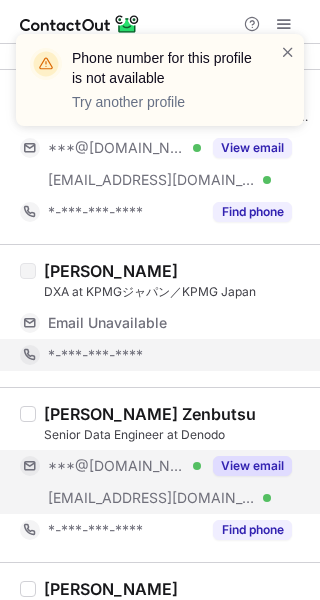 scroll, scrollTop: 256, scrollLeft: 0, axis: vertical 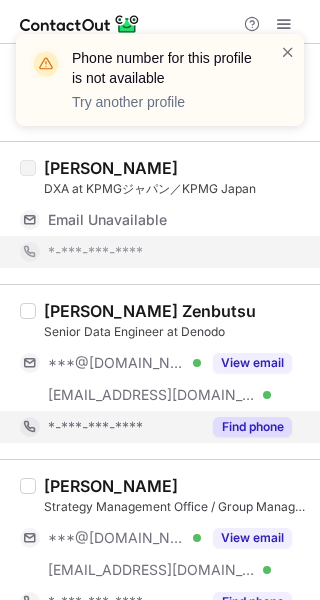 click on "Find phone" at bounding box center (252, 427) 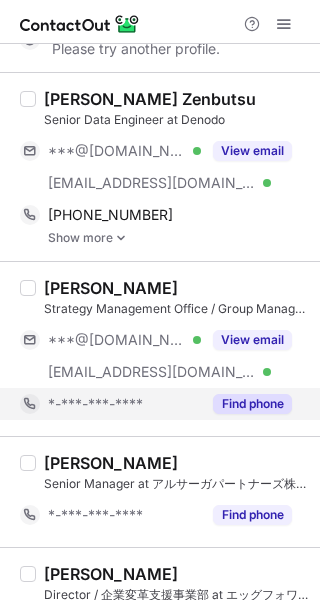 scroll, scrollTop: 406, scrollLeft: 0, axis: vertical 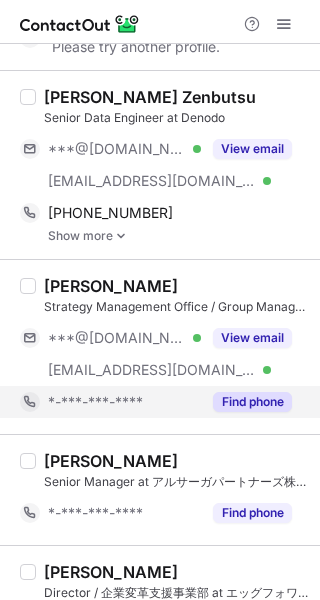 click on "Find phone" at bounding box center [252, 402] 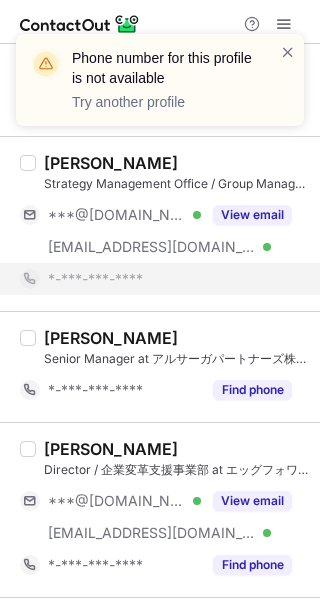 scroll, scrollTop: 580, scrollLeft: 0, axis: vertical 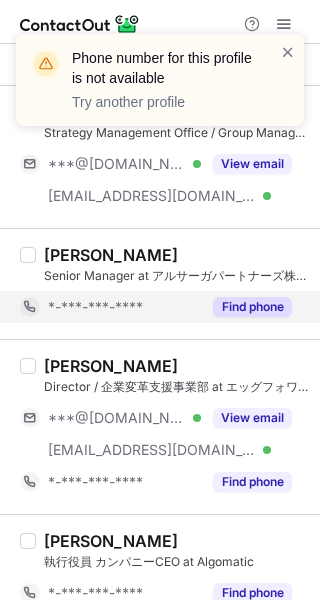 click on "Find phone" at bounding box center (252, 307) 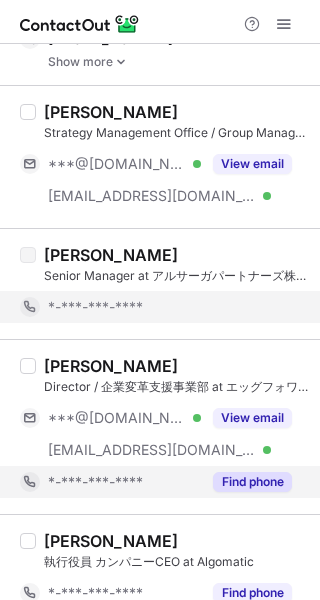 click on "Find phone" at bounding box center (252, 482) 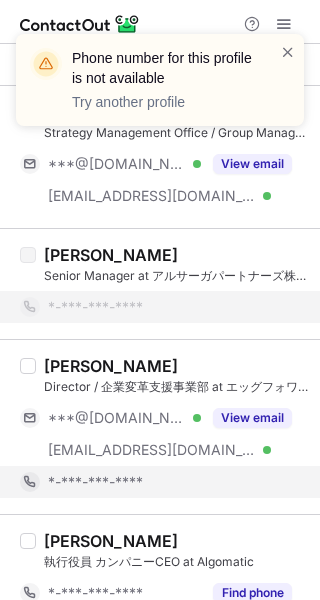 scroll, scrollTop: 827, scrollLeft: 0, axis: vertical 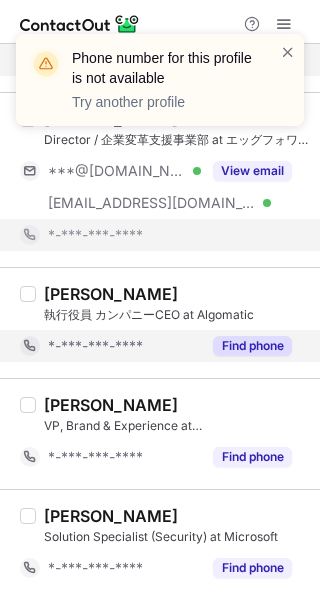 click on "Find phone" at bounding box center (252, 346) 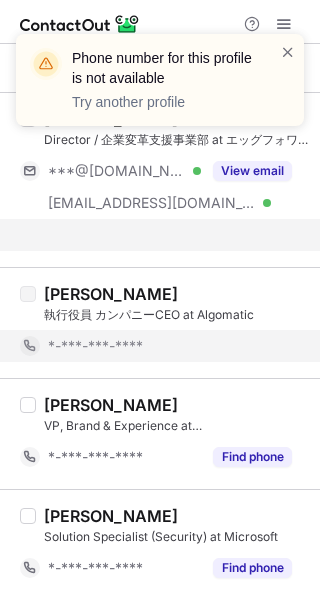 scroll, scrollTop: 795, scrollLeft: 0, axis: vertical 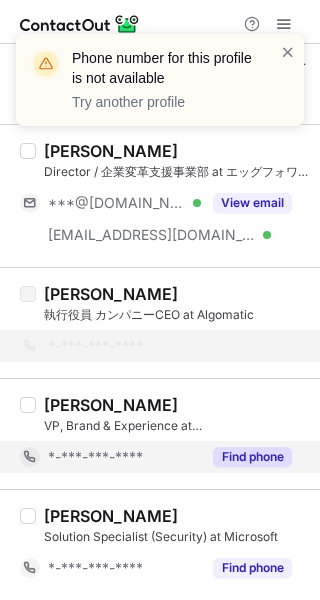 click on "Find phone" at bounding box center [252, 457] 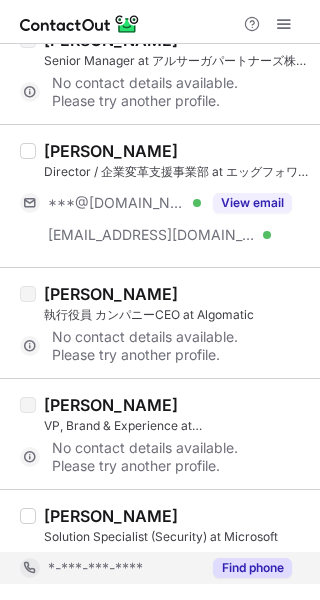 click on "Find phone" at bounding box center (252, 568) 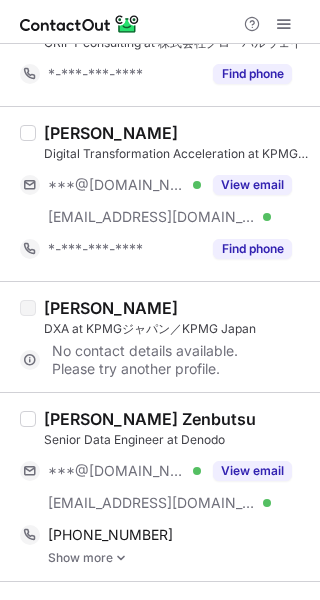 scroll, scrollTop: 795, scrollLeft: 0, axis: vertical 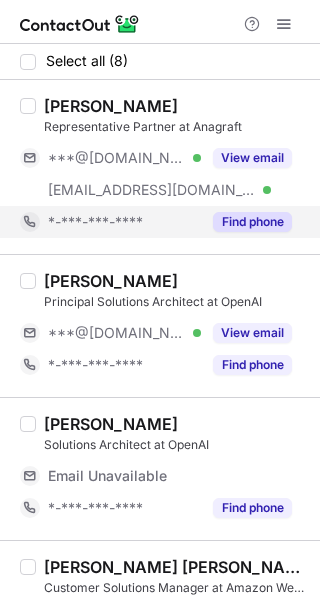 click on "Find phone" at bounding box center [252, 222] 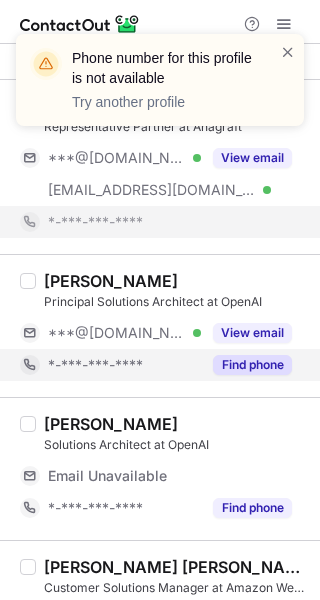 click on "Find phone" at bounding box center [252, 365] 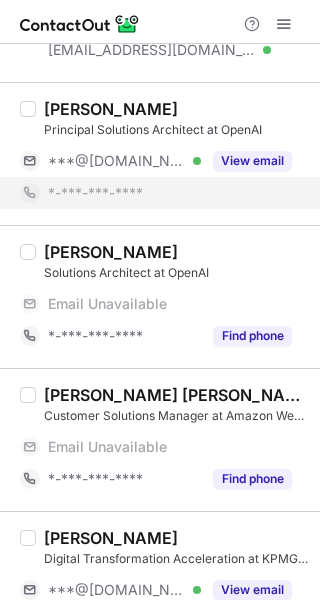 scroll, scrollTop: 146, scrollLeft: 0, axis: vertical 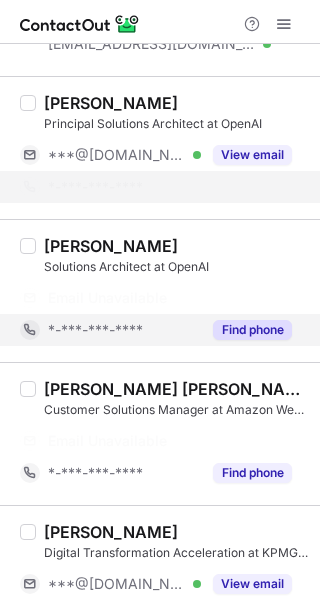 click on "Find phone" at bounding box center (252, 330) 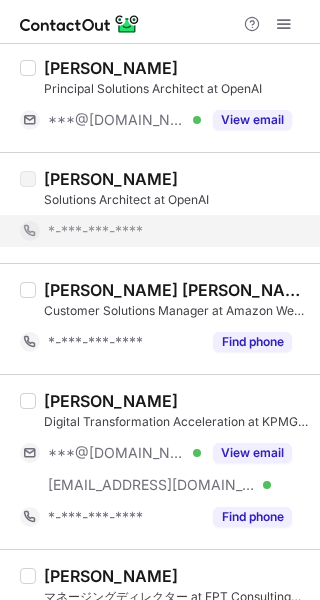scroll, scrollTop: 209, scrollLeft: 0, axis: vertical 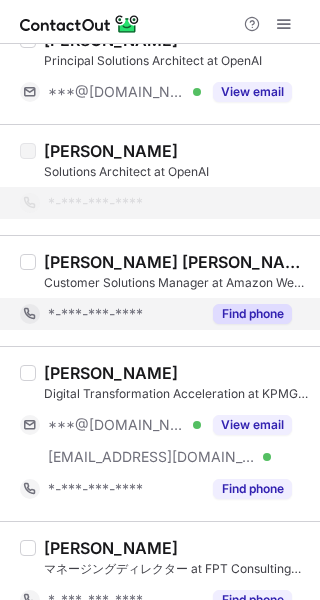 click on "Find phone" at bounding box center (252, 314) 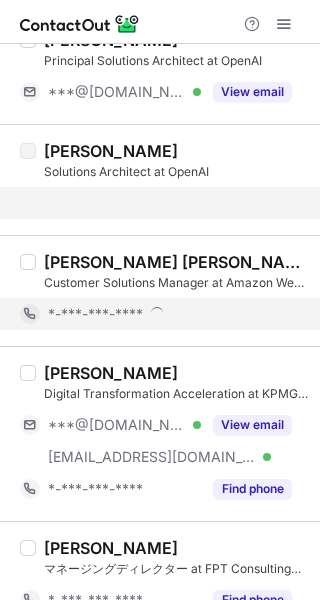 scroll, scrollTop: 334, scrollLeft: 0, axis: vertical 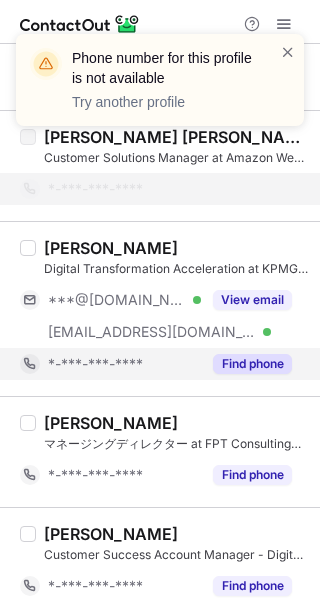 click on "Find phone" at bounding box center (252, 364) 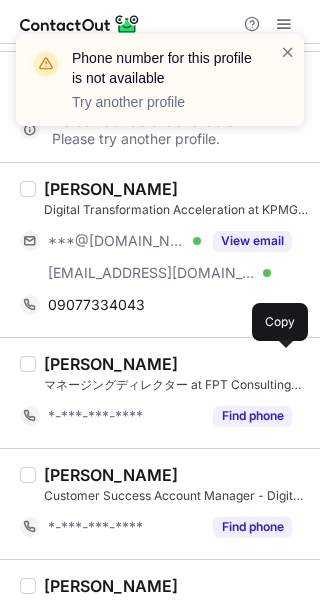 scroll, scrollTop: 417, scrollLeft: 0, axis: vertical 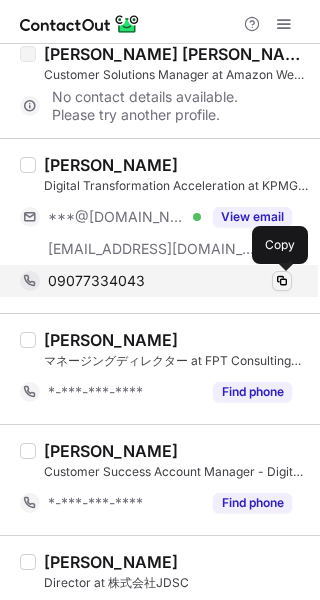 click at bounding box center (282, 281) 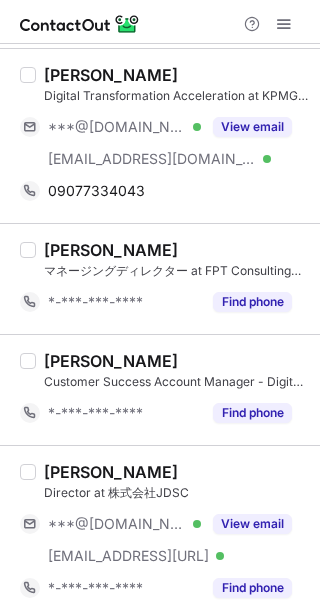 scroll, scrollTop: 527, scrollLeft: 0, axis: vertical 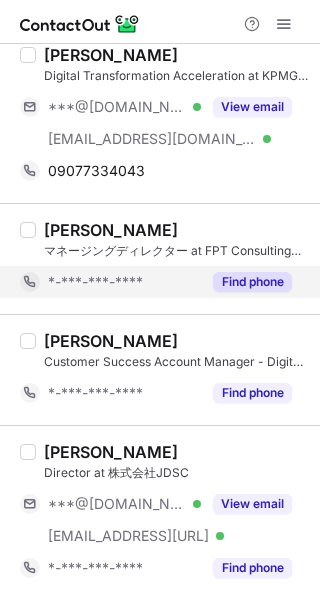 click on "Find phone" at bounding box center [252, 282] 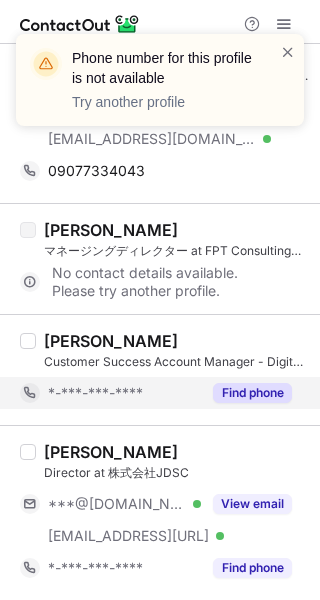 click on "Find phone" at bounding box center (252, 393) 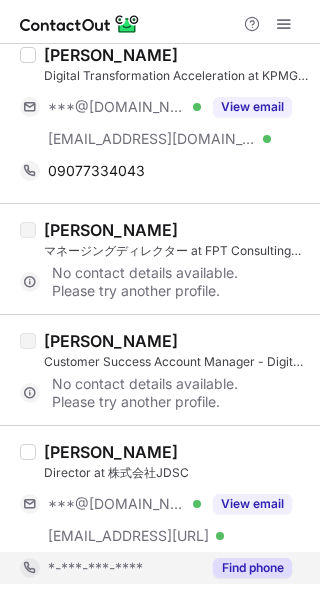 click on "Find phone" at bounding box center [252, 568] 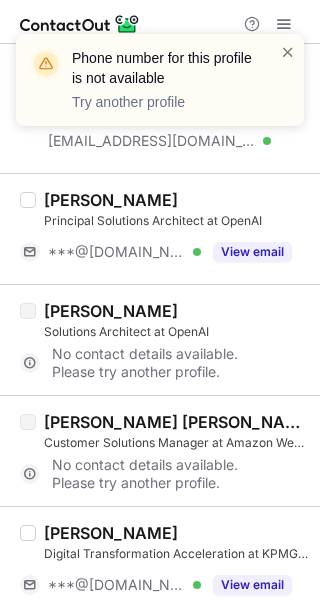 scroll, scrollTop: 0, scrollLeft: 0, axis: both 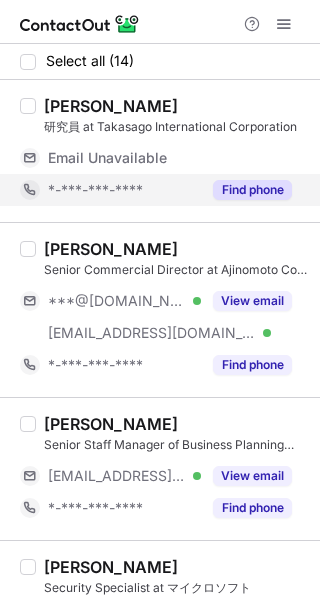 click on "Find phone" at bounding box center (252, 190) 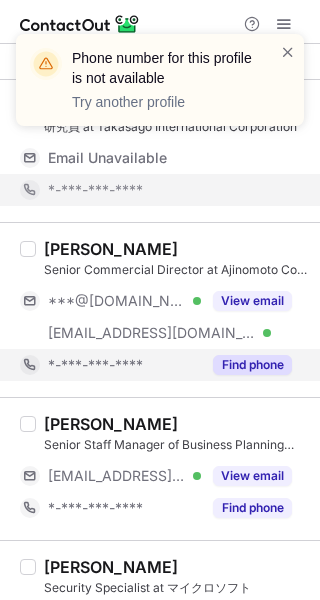 click on "Find phone" at bounding box center (246, 365) 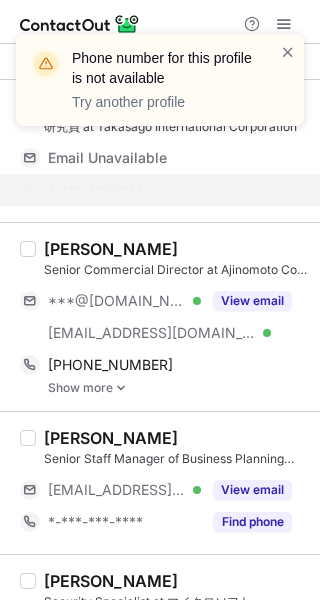 scroll, scrollTop: 158, scrollLeft: 0, axis: vertical 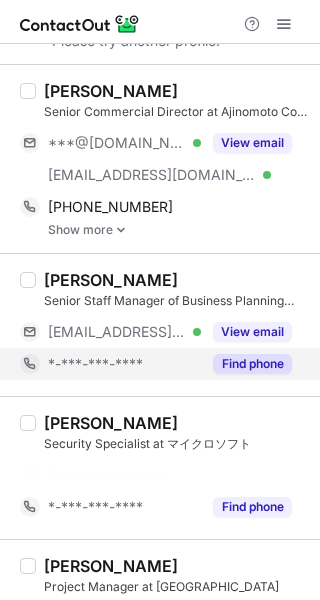 click on "Find phone" at bounding box center (252, 364) 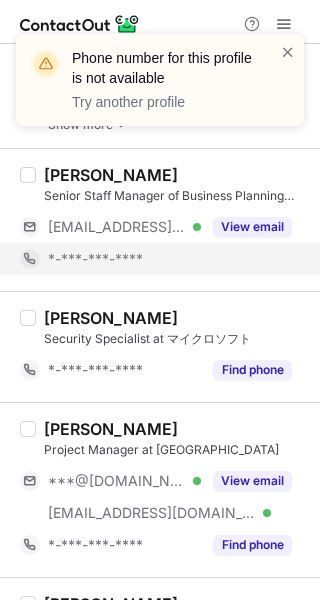 scroll, scrollTop: 235, scrollLeft: 0, axis: vertical 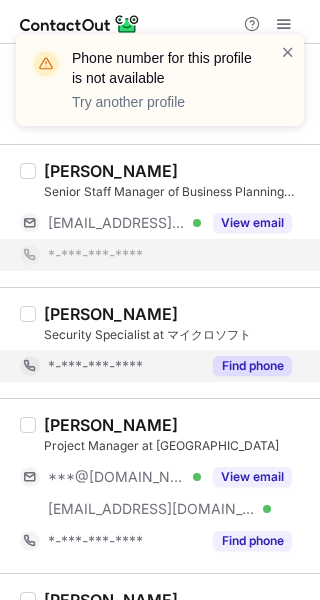 click on "Find phone" at bounding box center [252, 366] 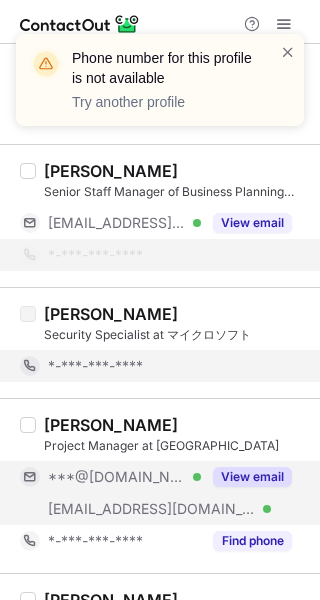 scroll, scrollTop: 353, scrollLeft: 0, axis: vertical 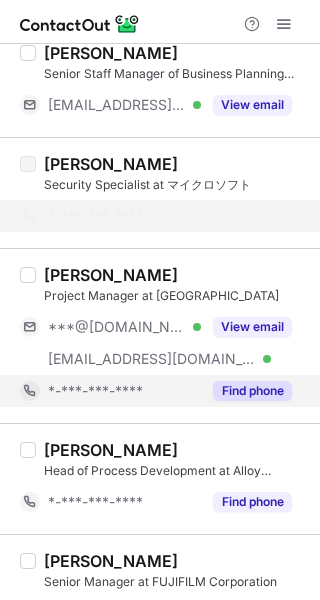 click on "Find phone" at bounding box center (252, 391) 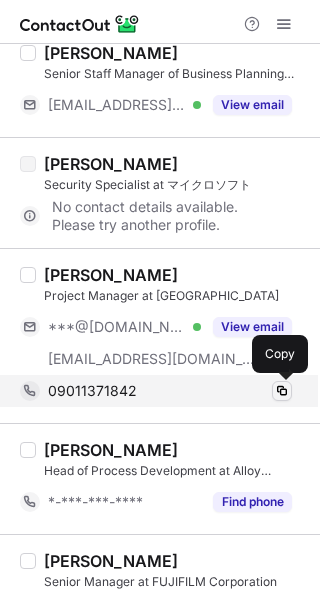 click at bounding box center [282, 391] 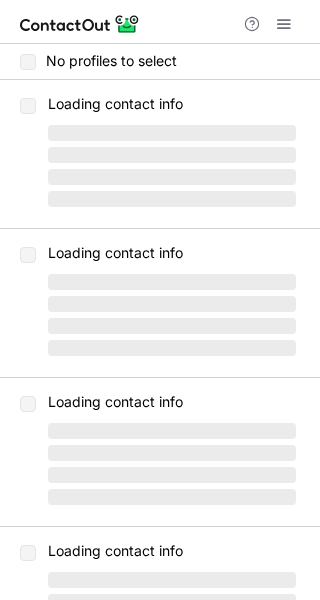 scroll, scrollTop: 0, scrollLeft: 0, axis: both 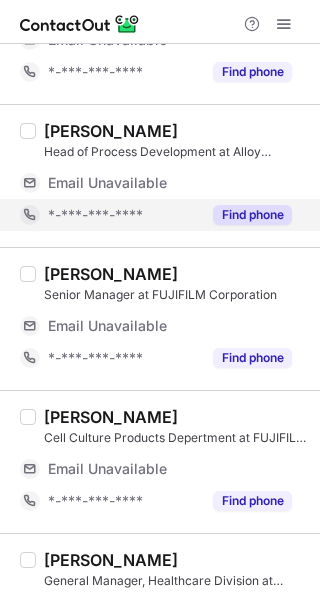 click on "Find phone" at bounding box center (252, 215) 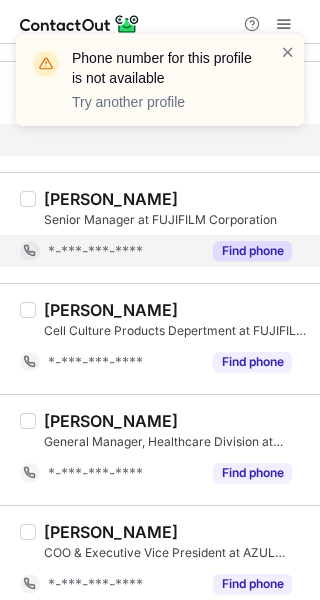 scroll, scrollTop: 571, scrollLeft: 0, axis: vertical 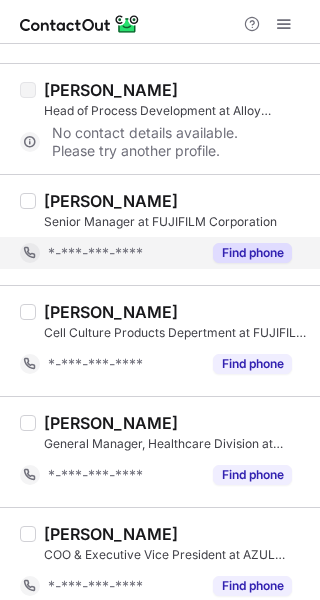 click on "Find phone" at bounding box center [252, 253] 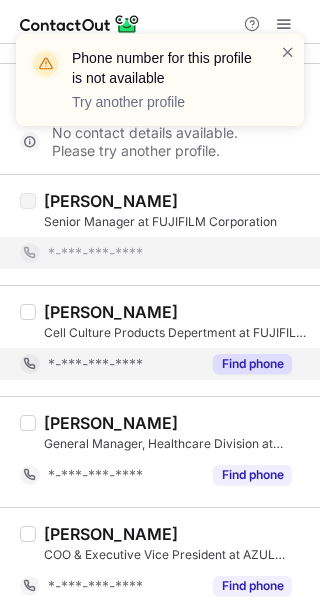 click on "Find phone" at bounding box center [252, 364] 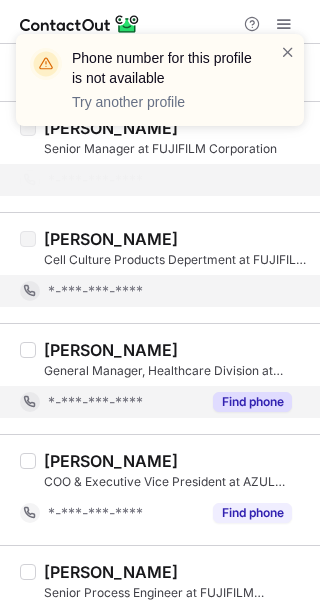 scroll, scrollTop: 645, scrollLeft: 0, axis: vertical 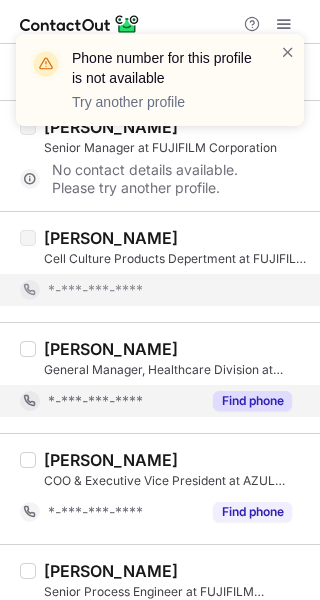click on "Find phone" at bounding box center (252, 401) 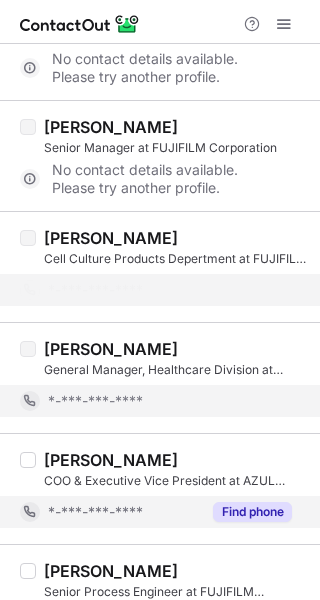 scroll, scrollTop: 743, scrollLeft: 0, axis: vertical 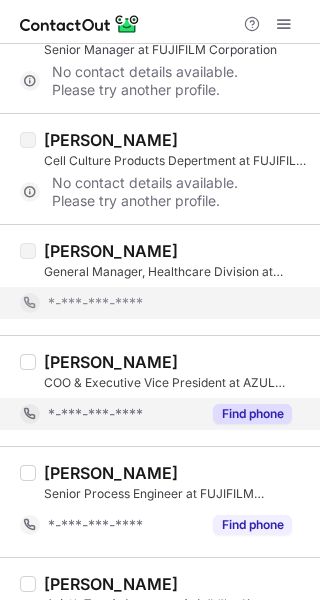 click on "Find phone" at bounding box center (252, 414) 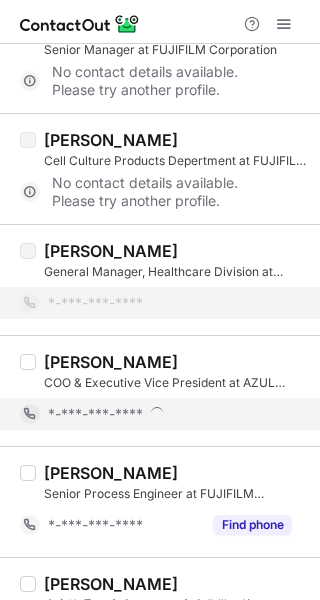 scroll, scrollTop: 875, scrollLeft: 0, axis: vertical 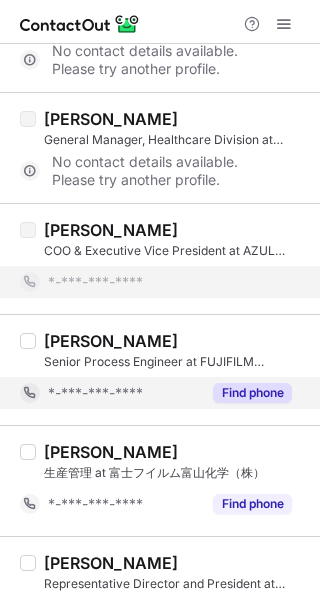click on "Find phone" at bounding box center [252, 393] 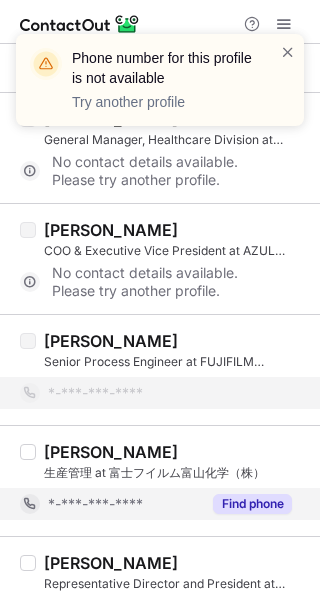 click on "Find phone" at bounding box center (252, 504) 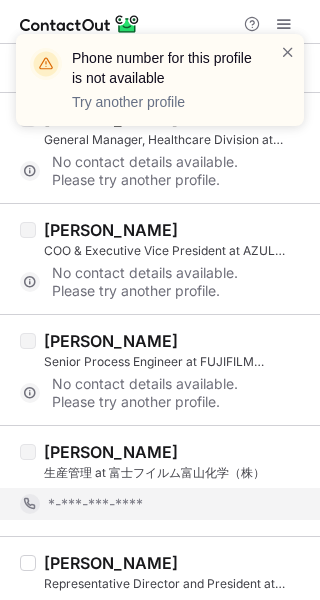 scroll, scrollTop: 1033, scrollLeft: 0, axis: vertical 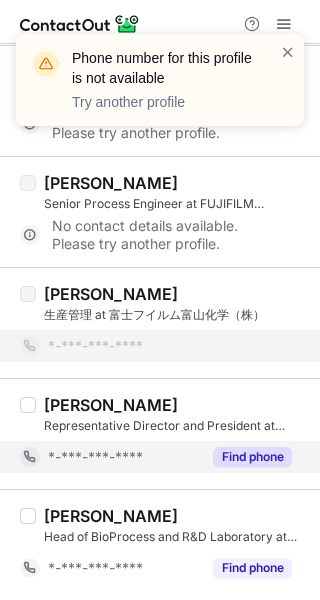 click on "Find phone" at bounding box center (252, 457) 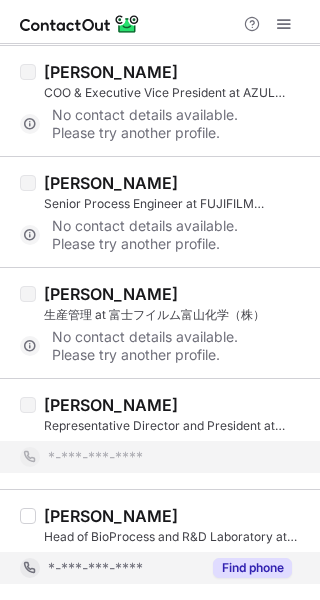 click on "Find phone" at bounding box center (252, 568) 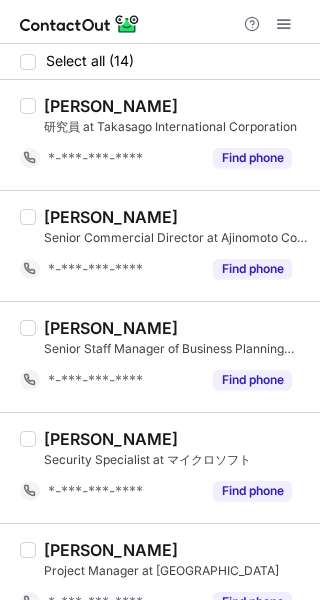 scroll, scrollTop: 1033, scrollLeft: 0, axis: vertical 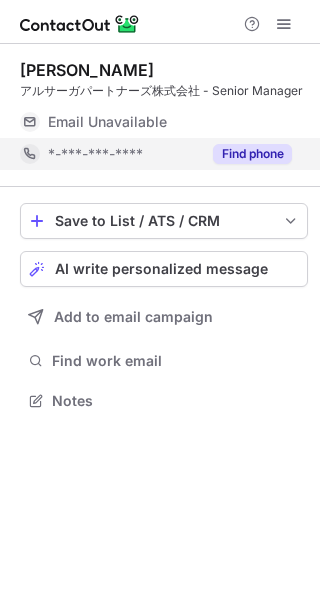 click on "Find phone" at bounding box center [252, 154] 